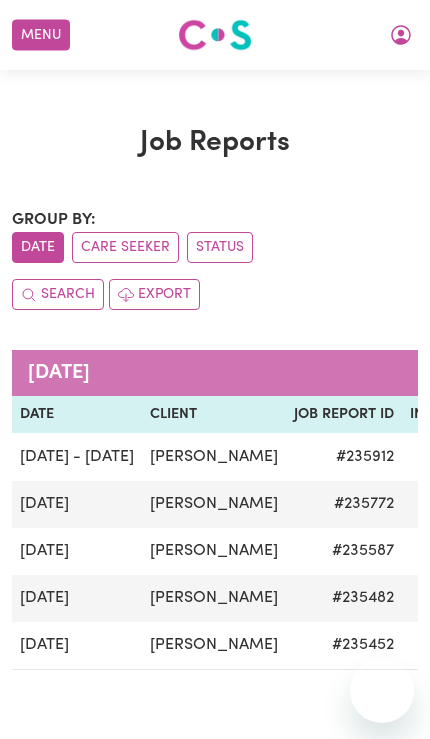 scroll, scrollTop: 0, scrollLeft: 0, axis: both 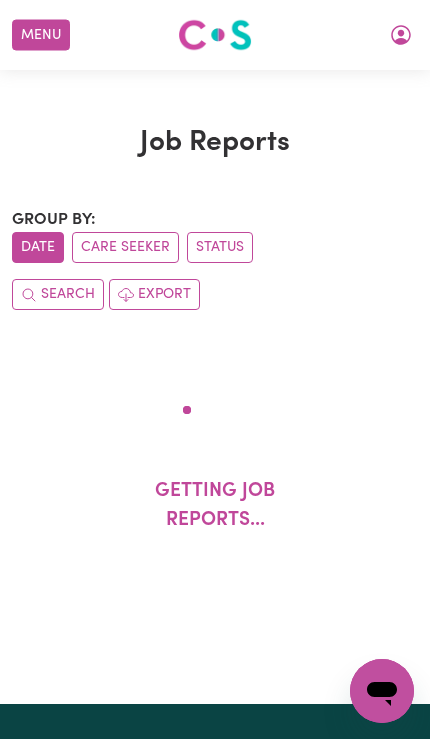 click on "Menu" at bounding box center [41, 35] 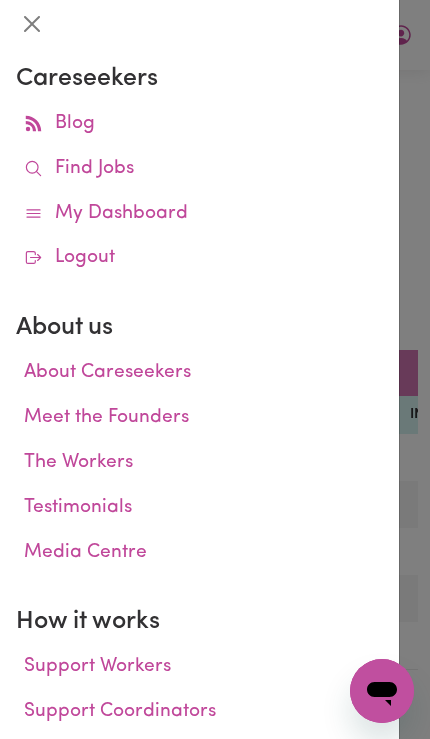 click 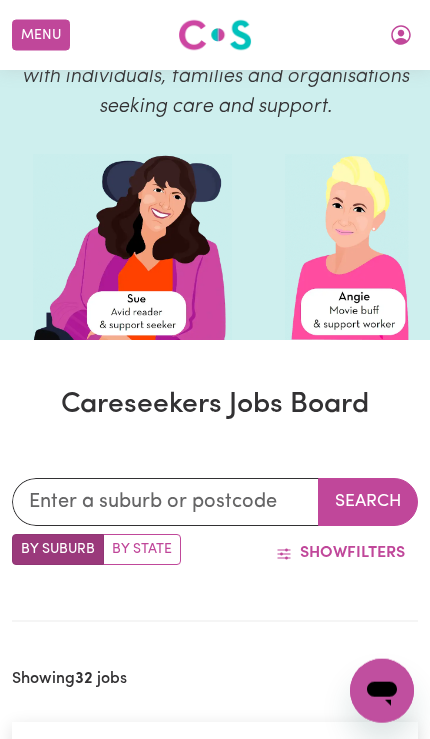 scroll, scrollTop: 0, scrollLeft: 0, axis: both 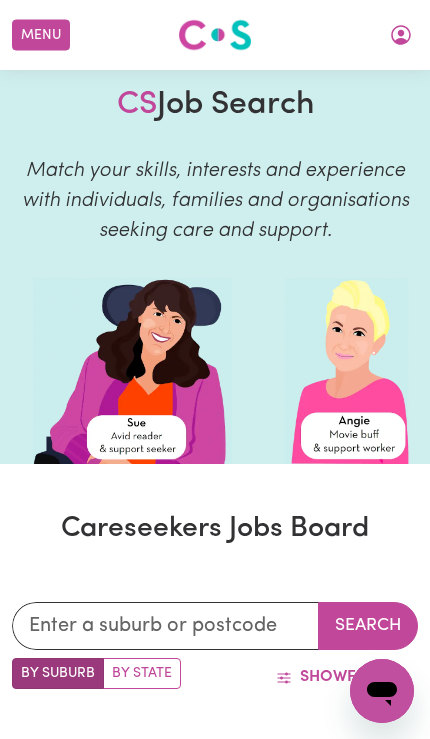 click at bounding box center [401, 35] 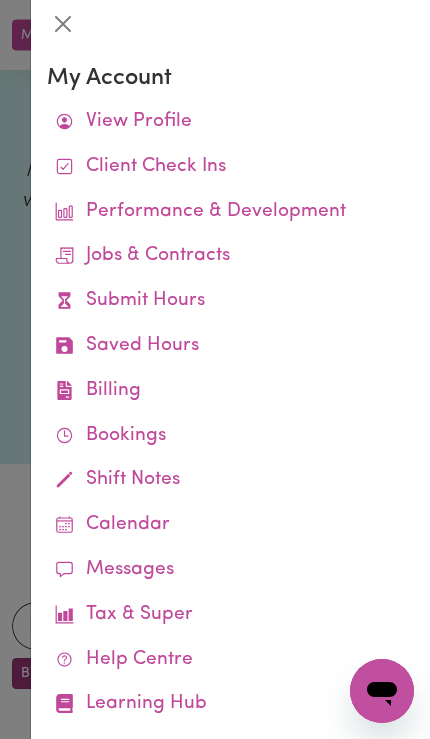 click 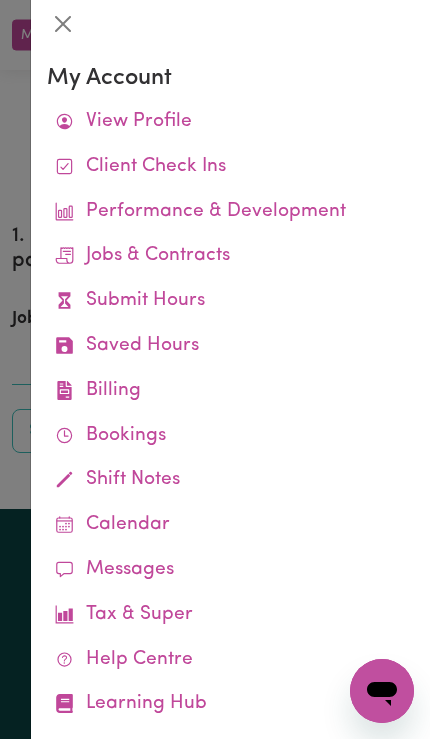 click at bounding box center (215, 369) 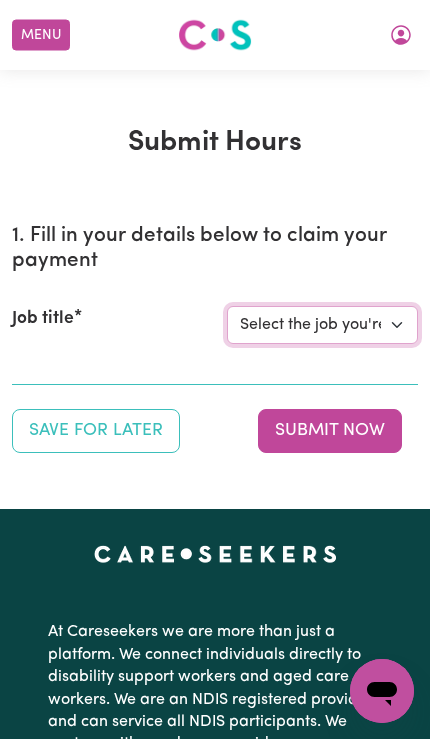 click on "Select the job you're submitting hours for... [[PERSON_NAME]] Driver  [[PERSON_NAME]] Support Worker Needed 7 Days A Week In [GEOGRAPHIC_DATA], [GEOGRAPHIC_DATA] [[PERSON_NAME]] Careworker needed in [GEOGRAPHIC_DATA]" at bounding box center [322, 325] 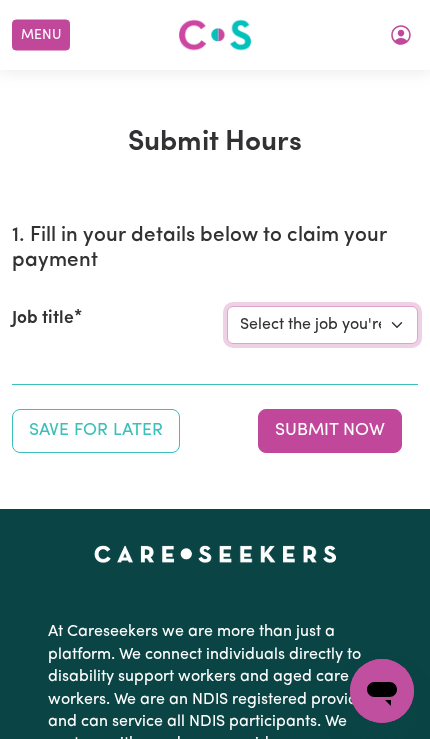 select on "13151" 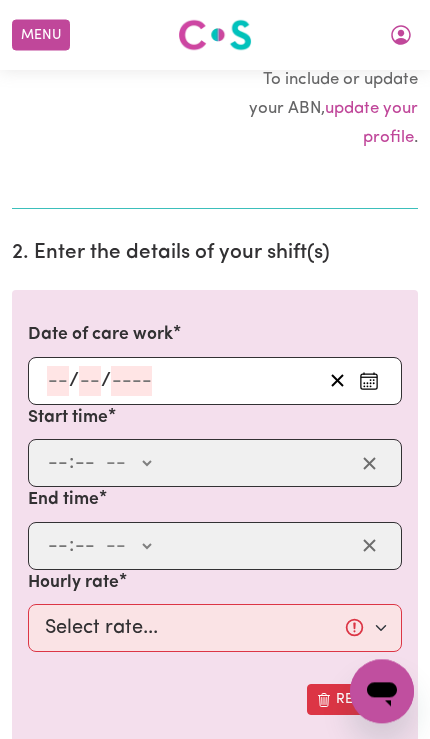 scroll, scrollTop: 461, scrollLeft: 0, axis: vertical 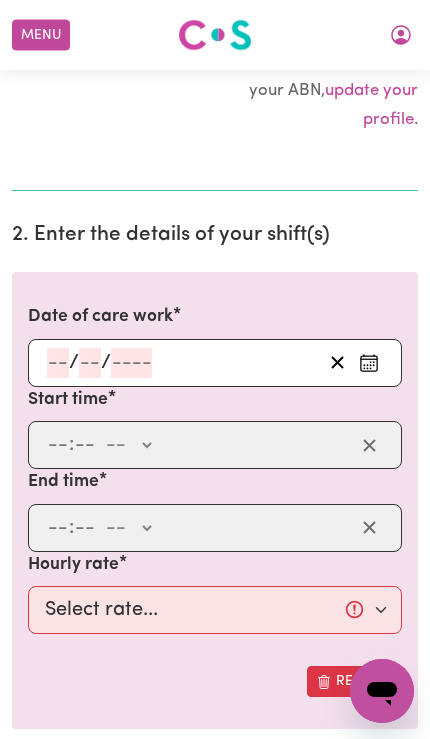 click 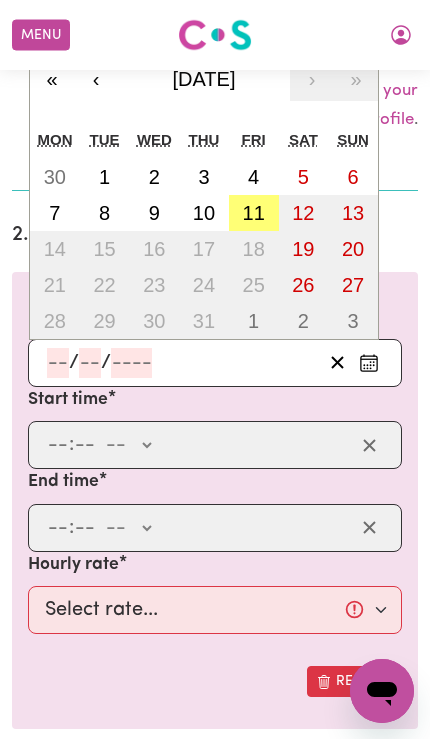 click on "11" at bounding box center (254, 213) 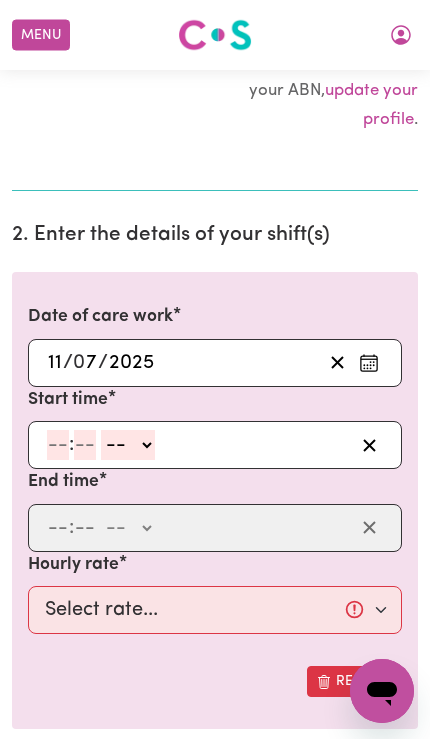 click 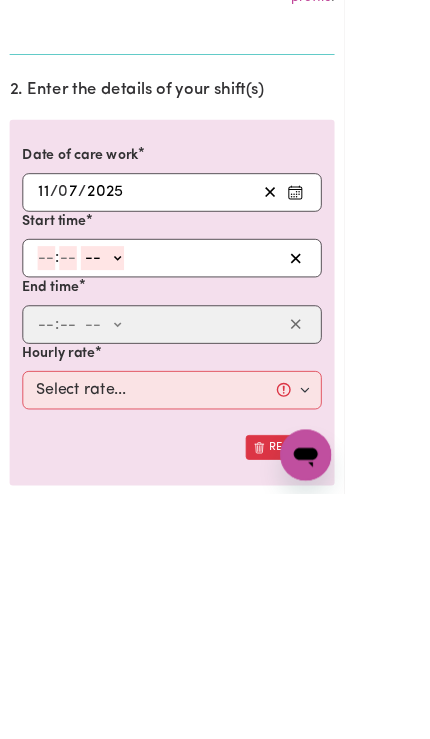 type on "12" 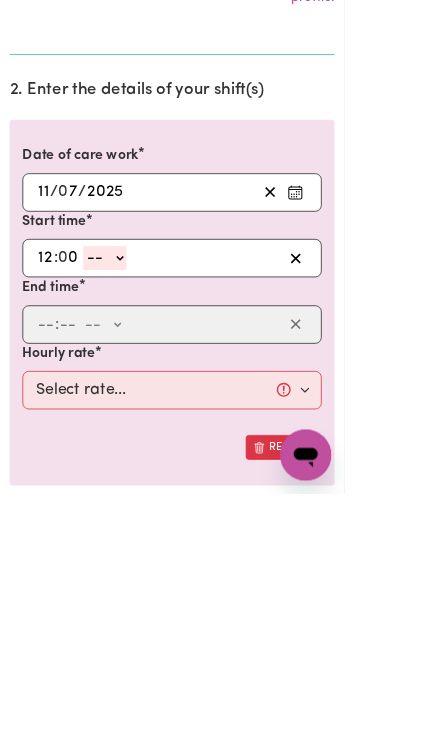 type on "0" 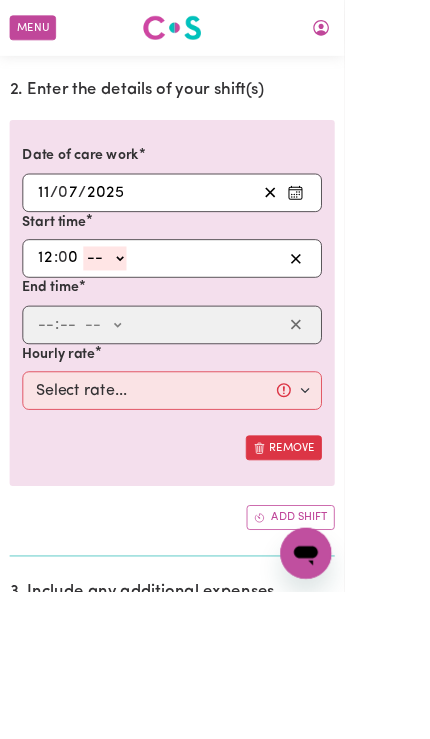 select on "pm" 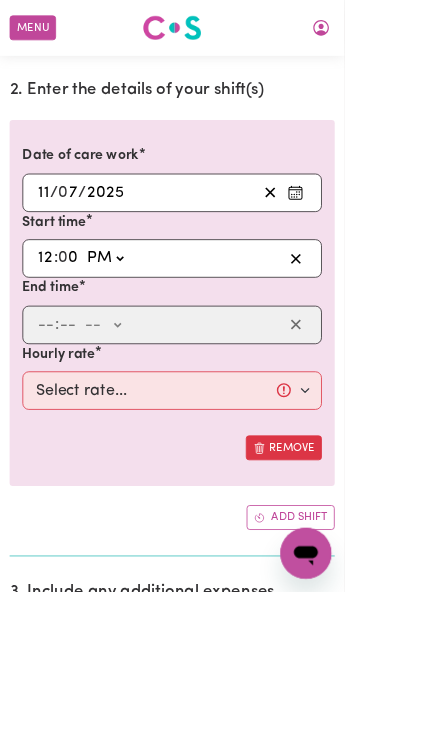 type on "12:00" 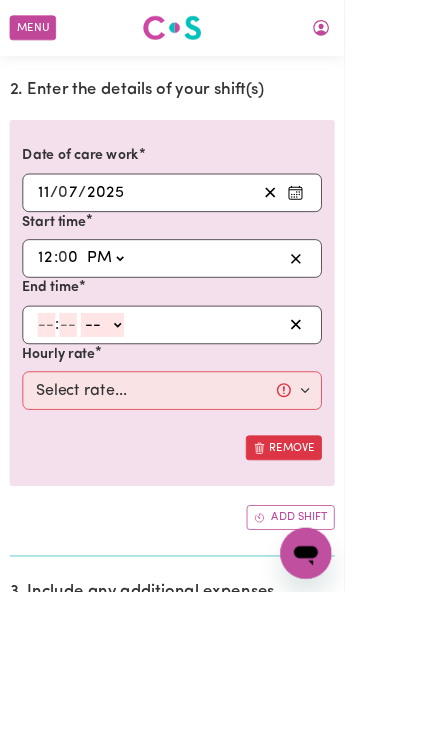 click 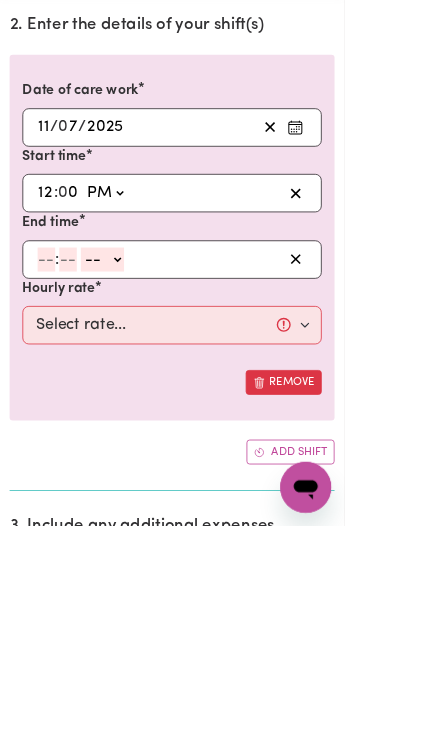 type on "4" 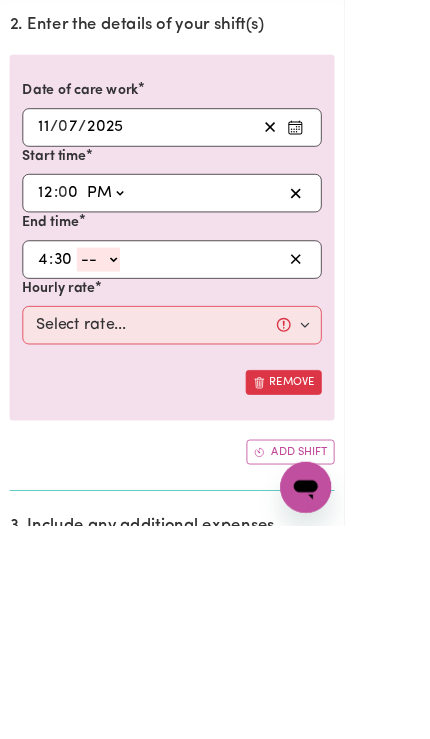 type on "30" 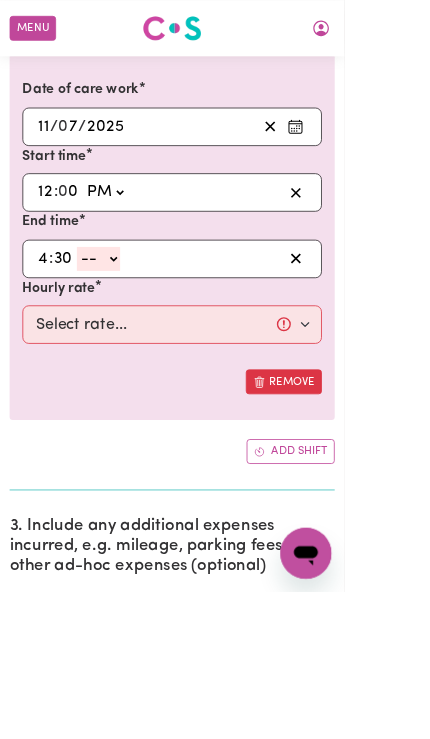 select on "pm" 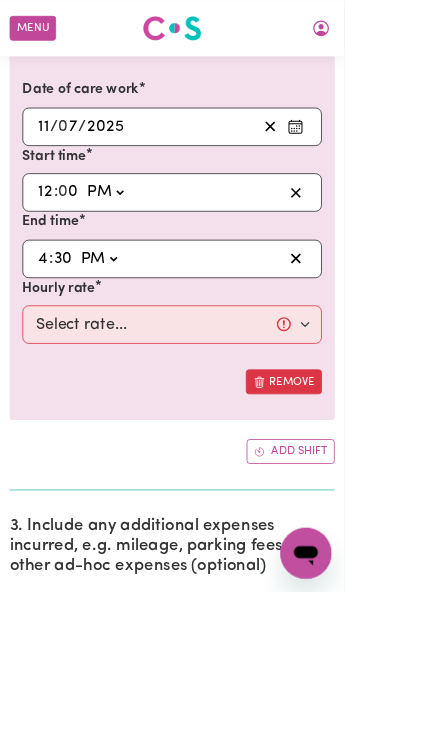 type on "16:30" 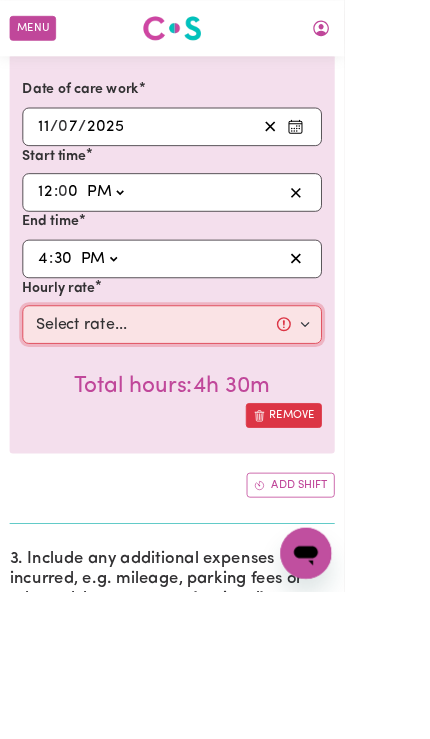 click on "Select rate... $60.00 (Weekday) $70.00 ([DATE]) $80.00 ([DATE])" at bounding box center [215, 405] 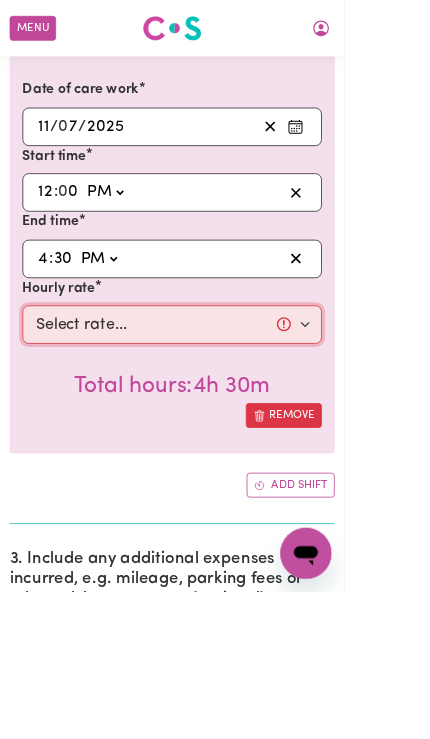 select on "60-Weekday" 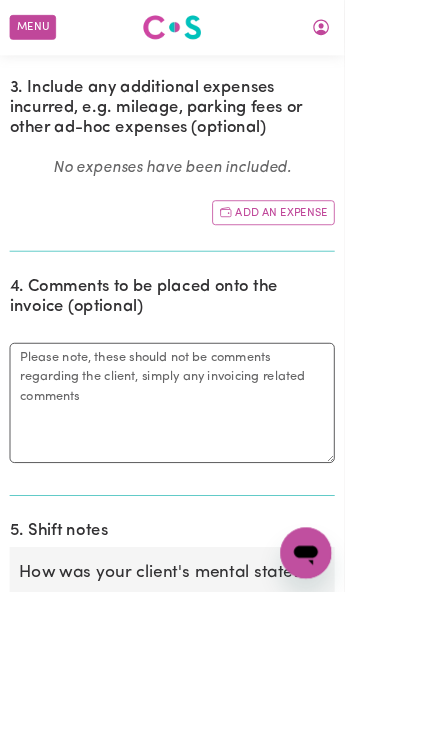 scroll, scrollTop: 1433, scrollLeft: 0, axis: vertical 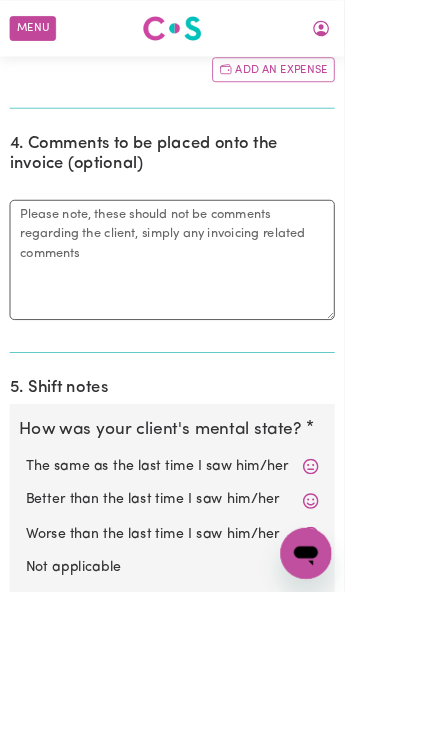 click on "Not applicable" at bounding box center [215, 709] 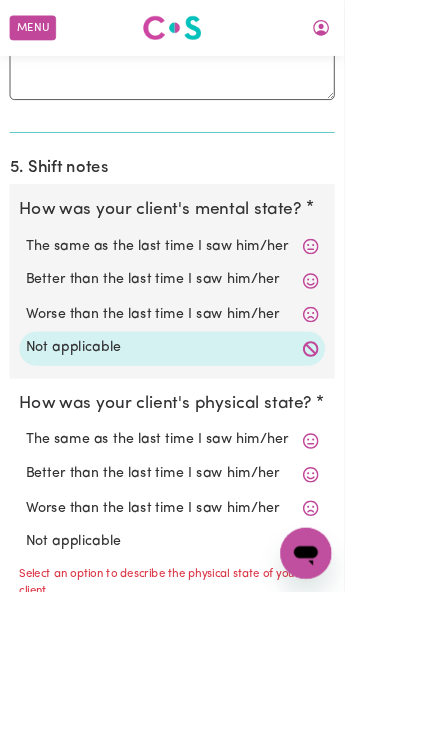 click on "Not applicable" at bounding box center [215, 677] 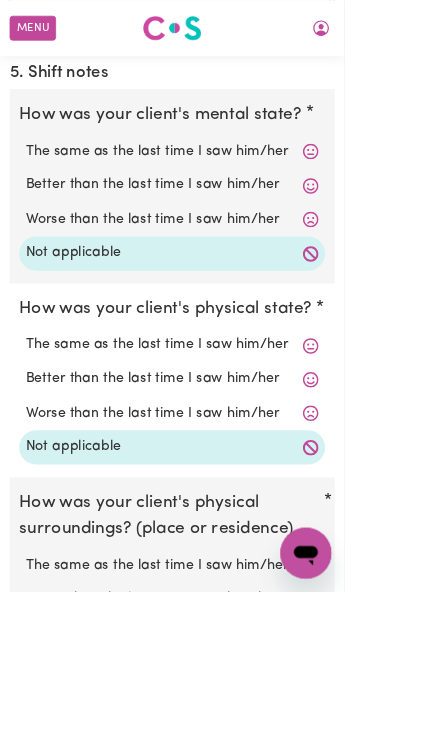 scroll, scrollTop: 1826, scrollLeft: 0, axis: vertical 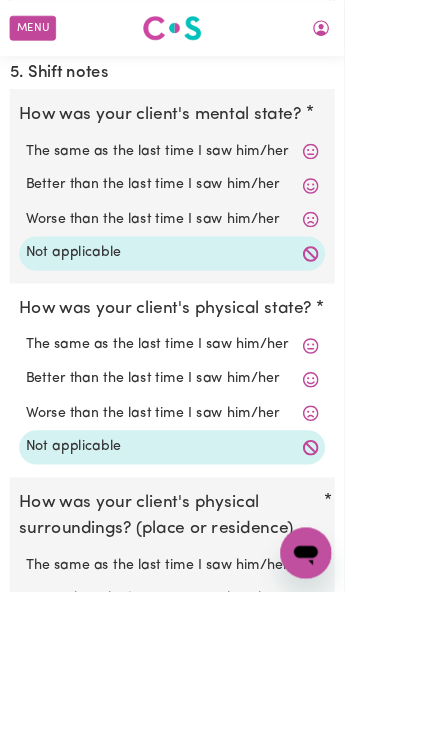 click on "The same as the last time I saw him/her" at bounding box center [215, 706] 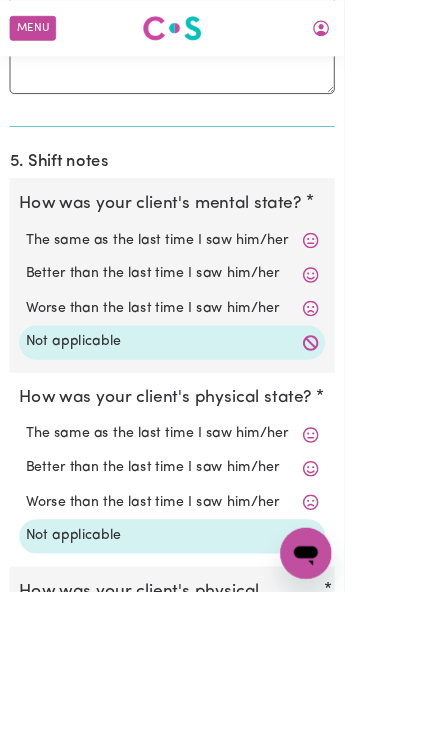 scroll, scrollTop: 1715, scrollLeft: 0, axis: vertical 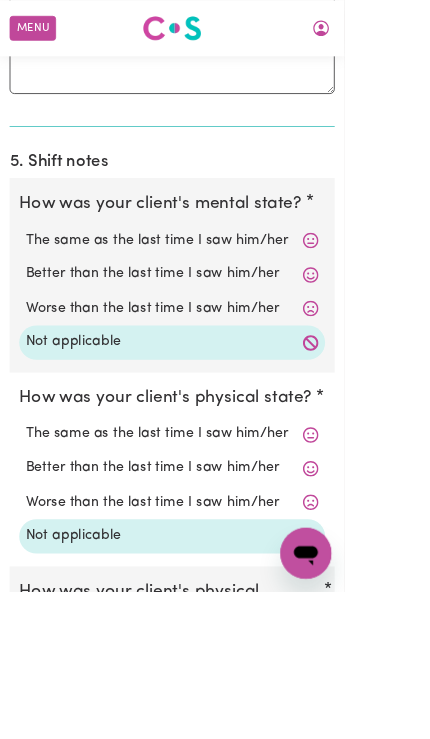 click on "The same as the last time I saw him/her" at bounding box center [215, 542] 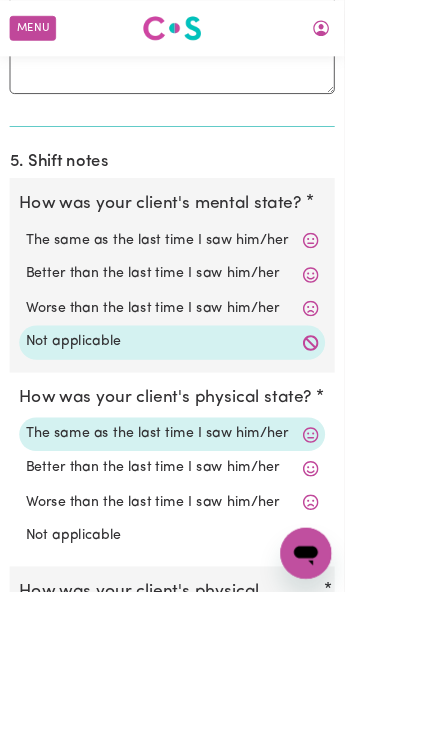 click on "The same as the last time I saw him/her Better than the last time I saw him/her Worse than the last time I saw him/her Not applicable" at bounding box center [215, 364] 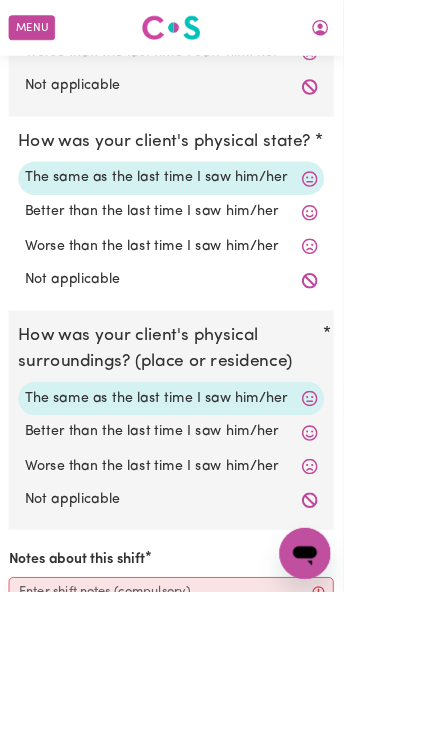 scroll, scrollTop: 2034, scrollLeft: 43, axis: both 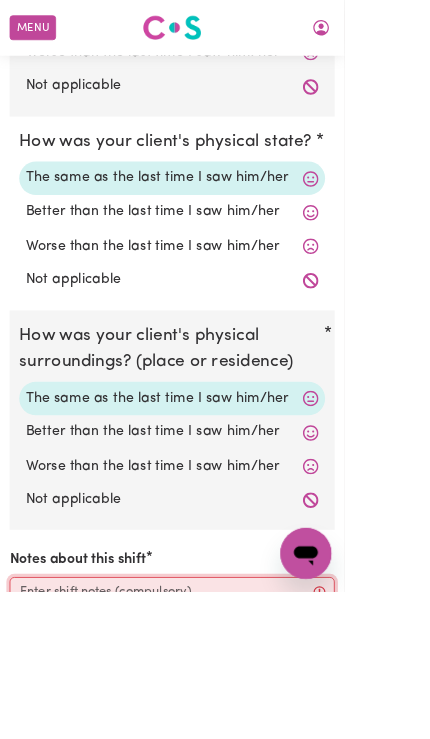 click on "Notes about this shift" at bounding box center [215, 796] 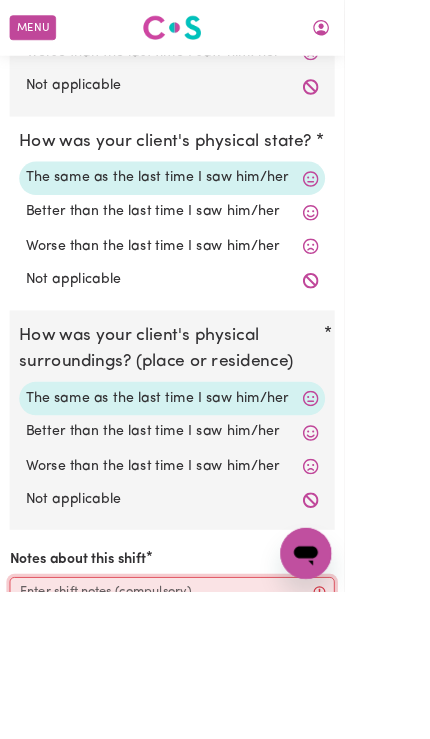 scroll, scrollTop: 2218, scrollLeft: 0, axis: vertical 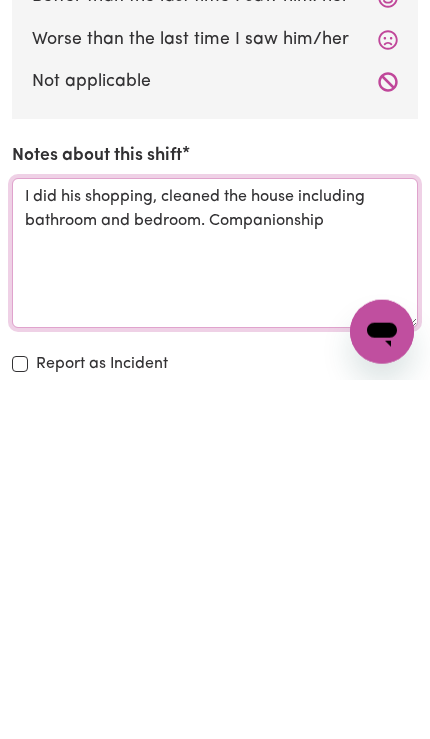type on "I did his shopping, cleaned the house including bathroom and bedroom. Companionship" 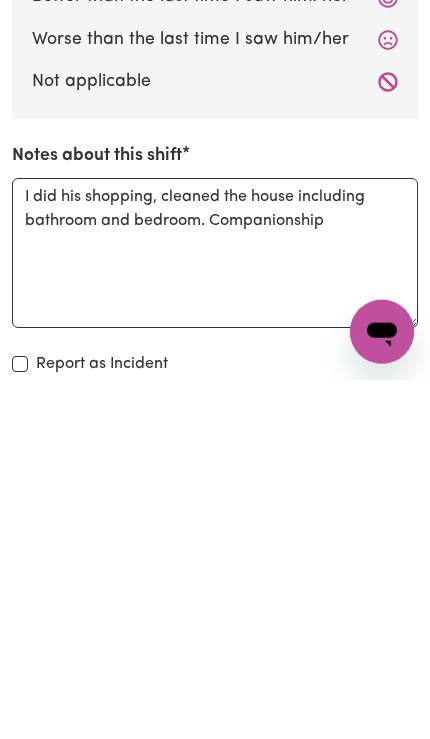 scroll, scrollTop: 2578, scrollLeft: 0, axis: vertical 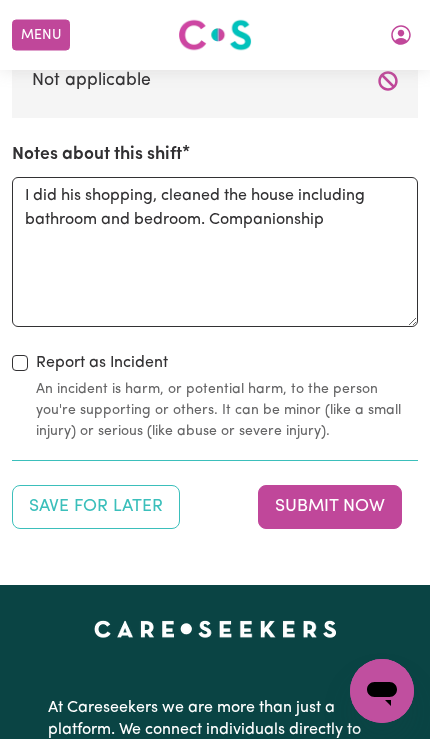 click on "Submit Now" at bounding box center (330, 507) 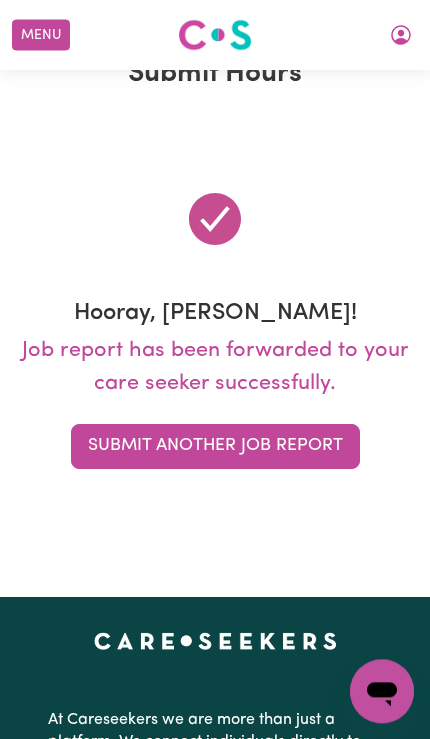 scroll, scrollTop: 0, scrollLeft: 0, axis: both 